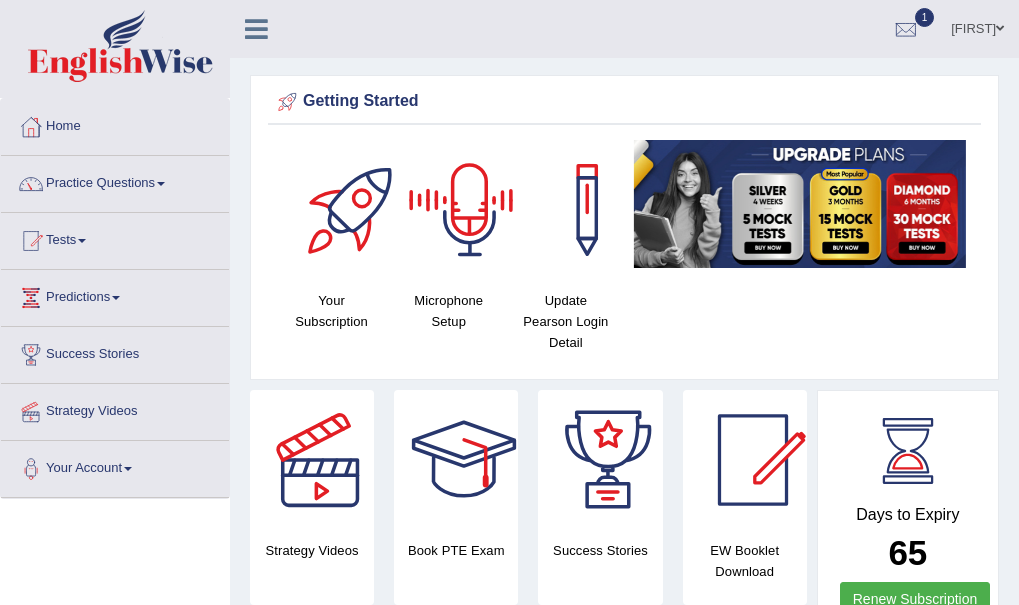 scroll, scrollTop: 100, scrollLeft: 0, axis: vertical 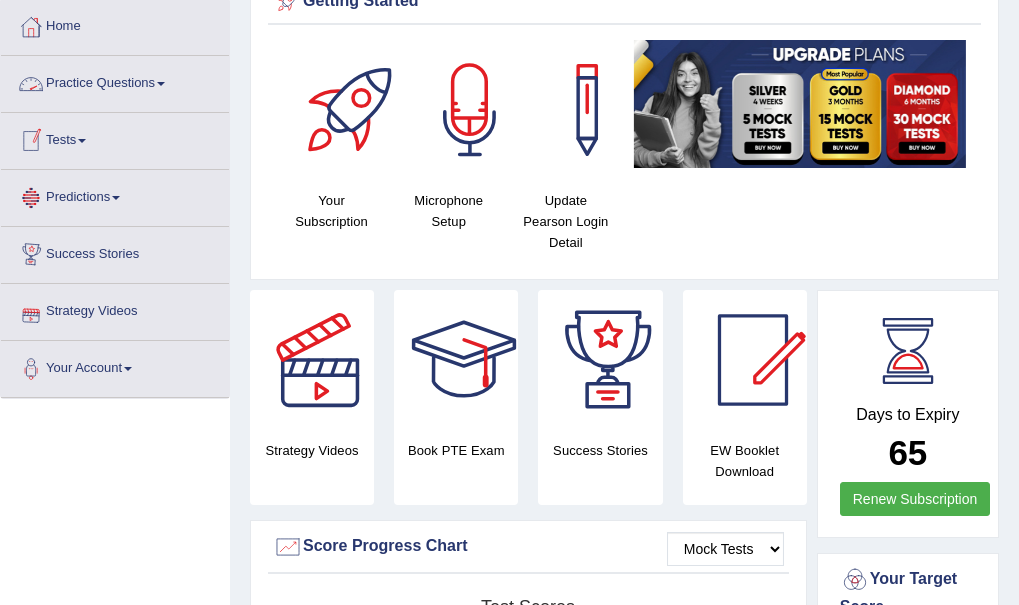 click on "Tests" at bounding box center (115, 138) 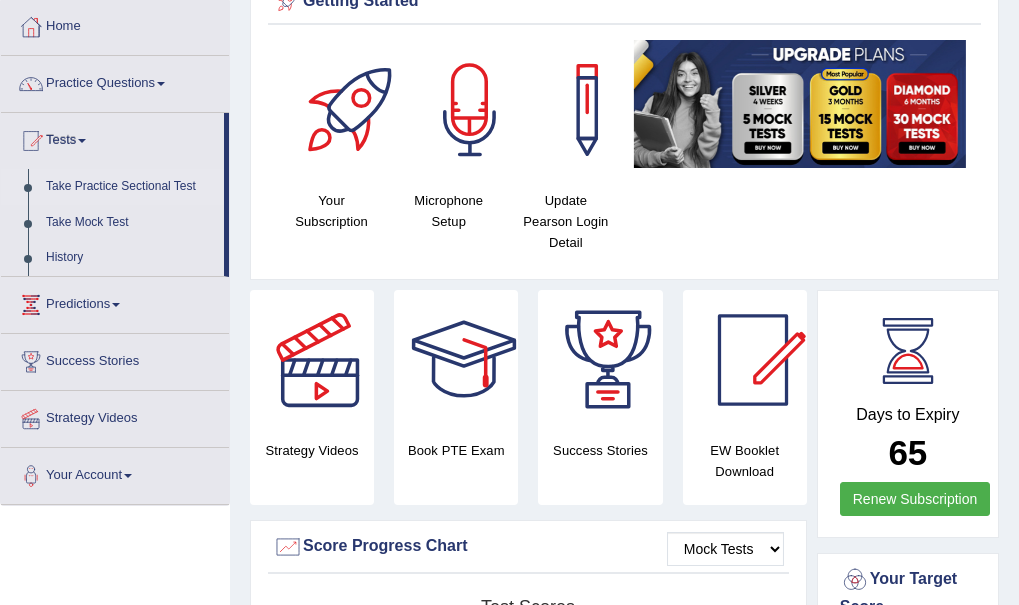 click on "Take Practice Sectional Test" at bounding box center [130, 187] 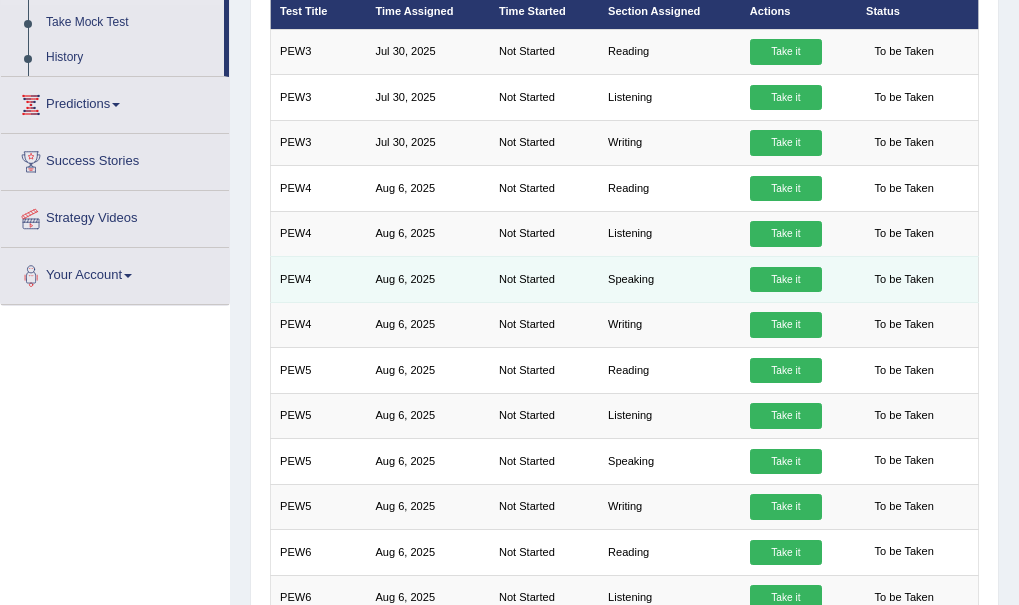 scroll, scrollTop: 0, scrollLeft: 0, axis: both 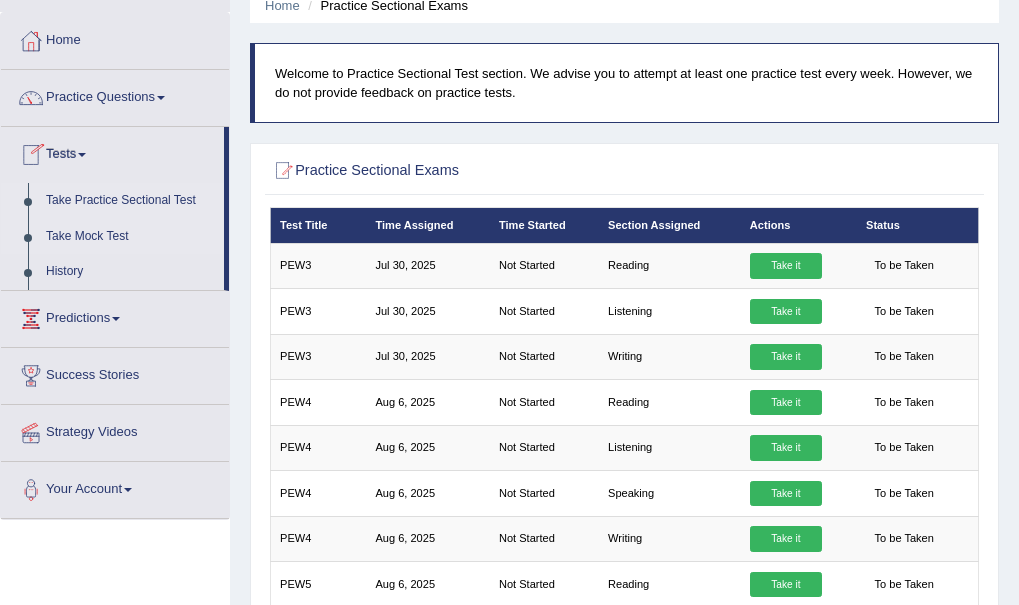 click on "Take Mock Test" at bounding box center (130, 237) 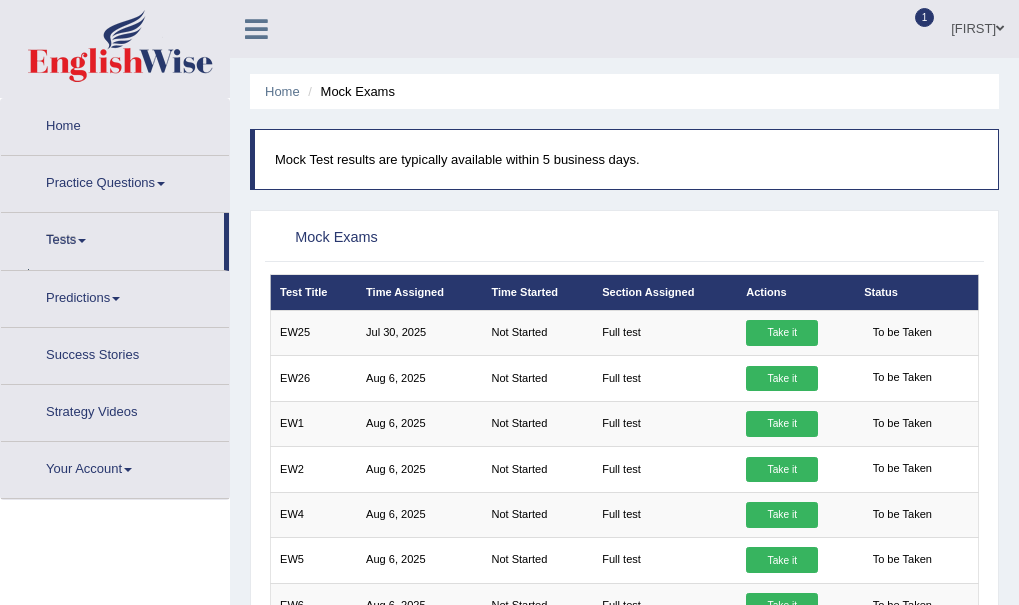 scroll, scrollTop: 0, scrollLeft: 0, axis: both 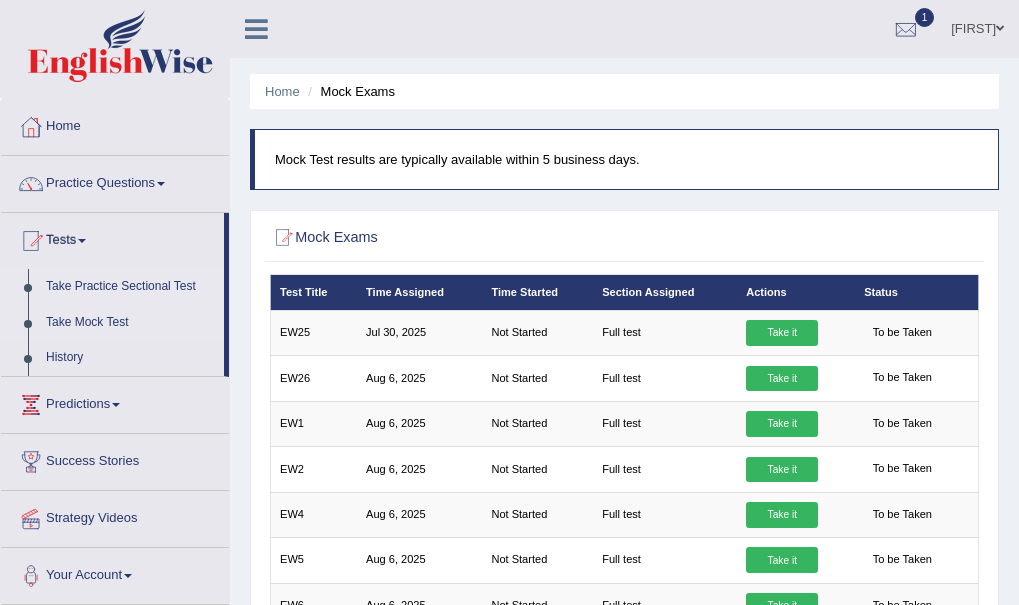 click on "Take Practice Sectional Test" at bounding box center [130, 287] 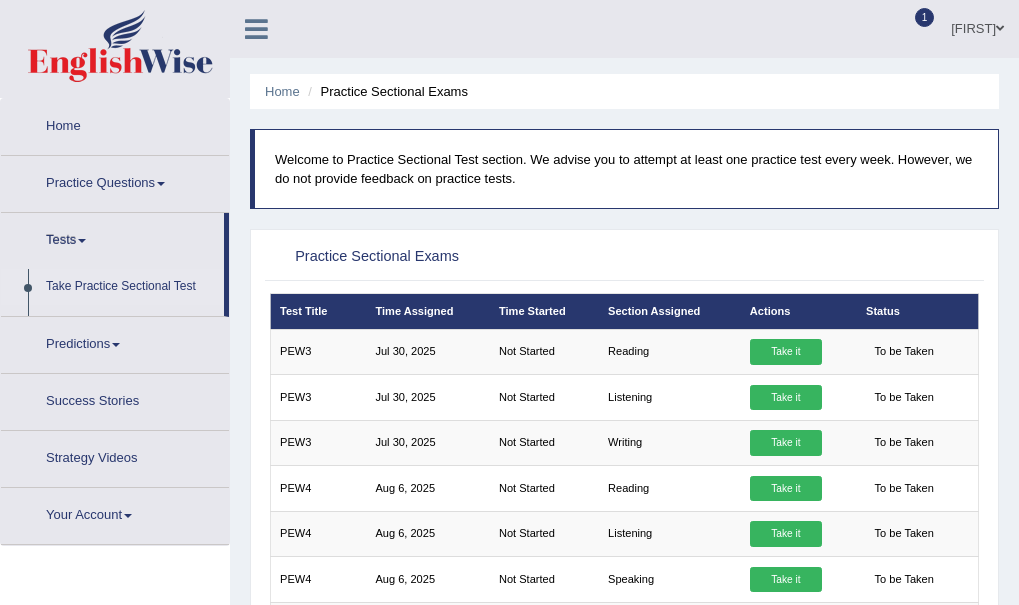 scroll, scrollTop: 0, scrollLeft: 0, axis: both 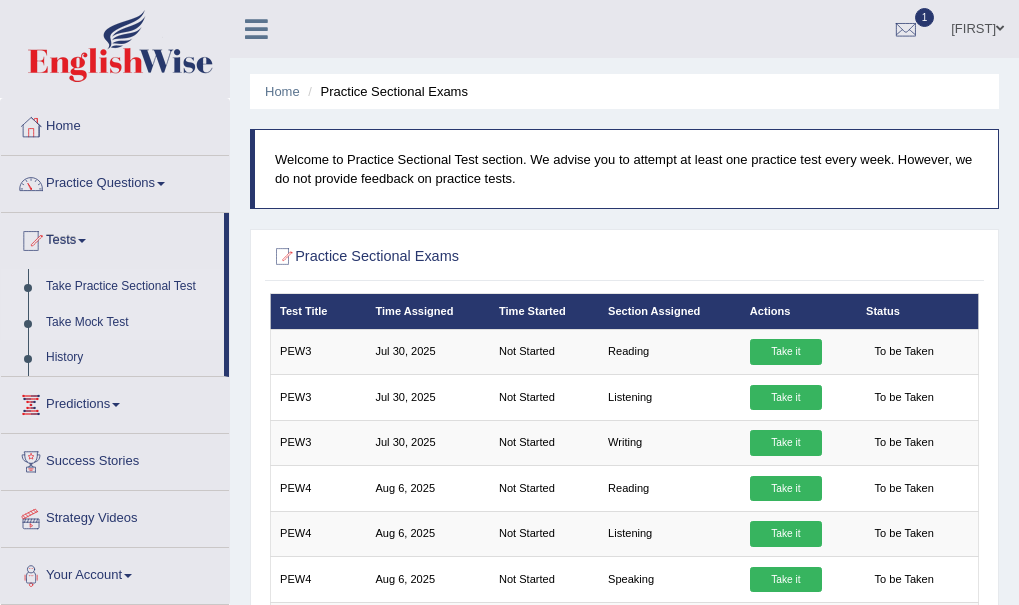 click on "Take Mock Test" at bounding box center [130, 323] 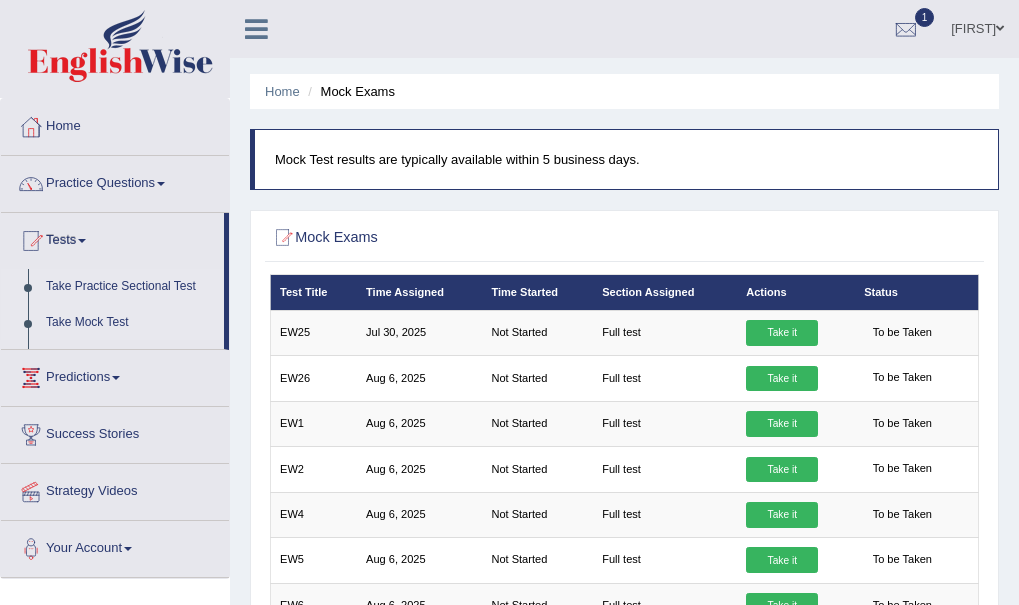 scroll, scrollTop: 0, scrollLeft: 0, axis: both 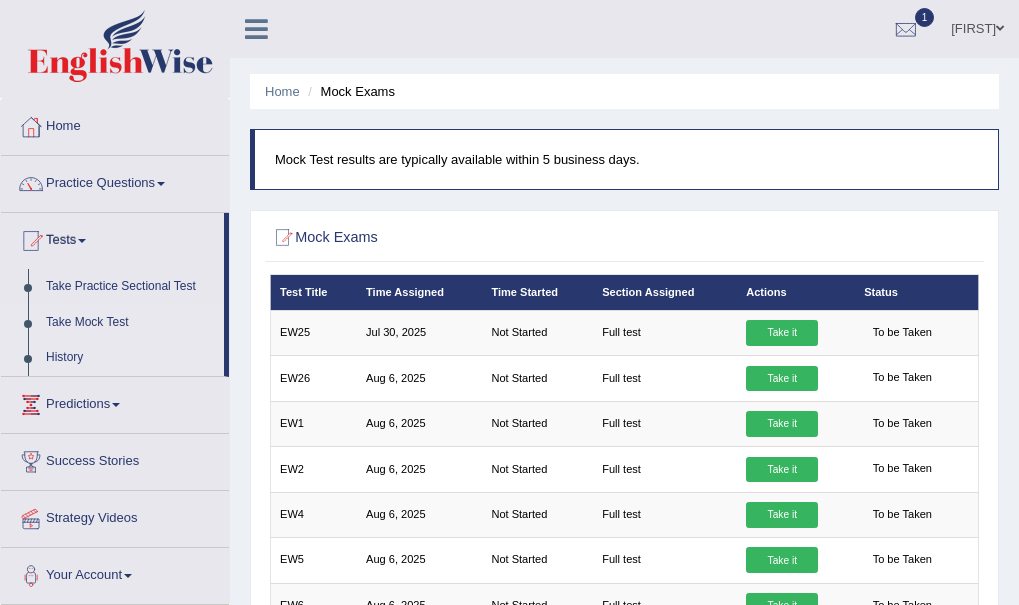 click on "History" at bounding box center (130, 358) 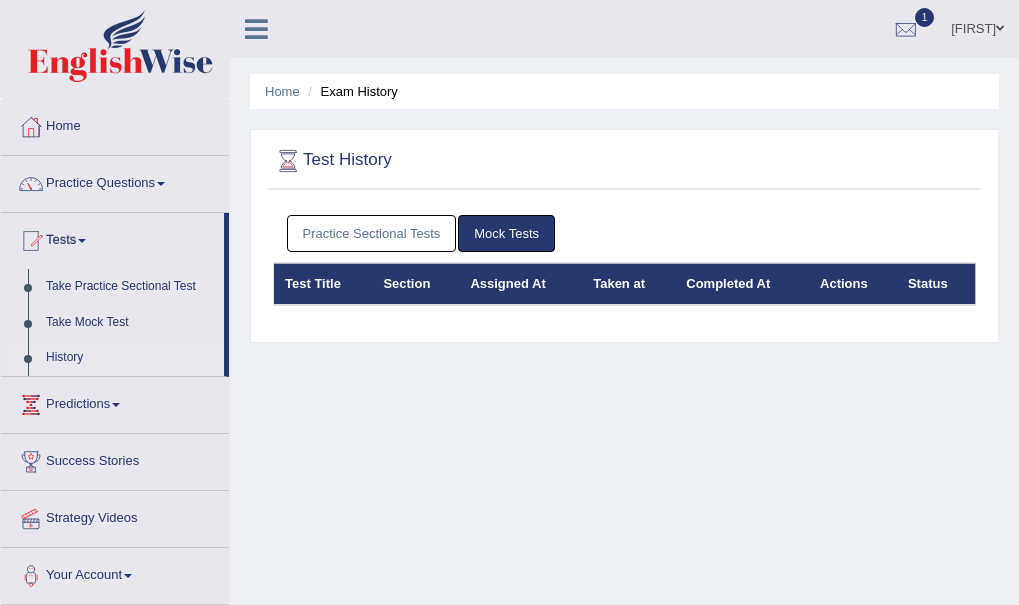 scroll, scrollTop: 0, scrollLeft: 0, axis: both 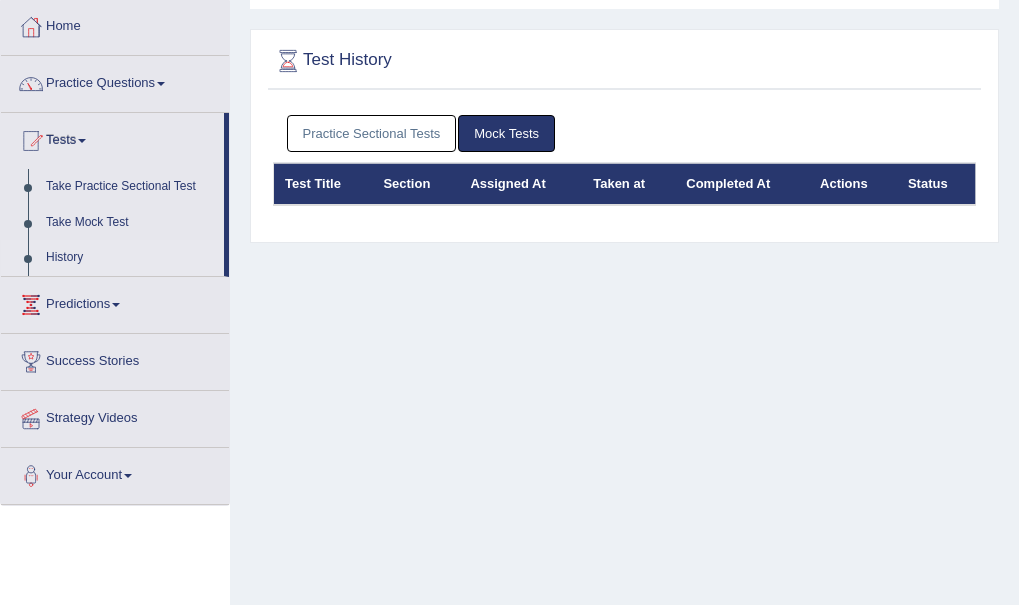 click on "Mock Tests" at bounding box center (506, 133) 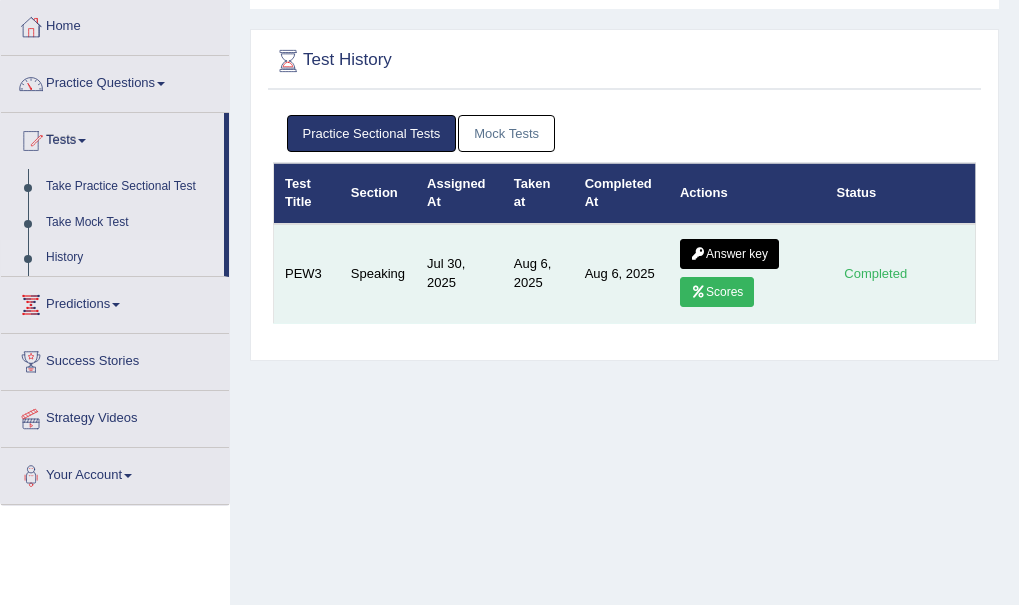 drag, startPoint x: 365, startPoint y: 275, endPoint x: 578, endPoint y: 276, distance: 213.00235 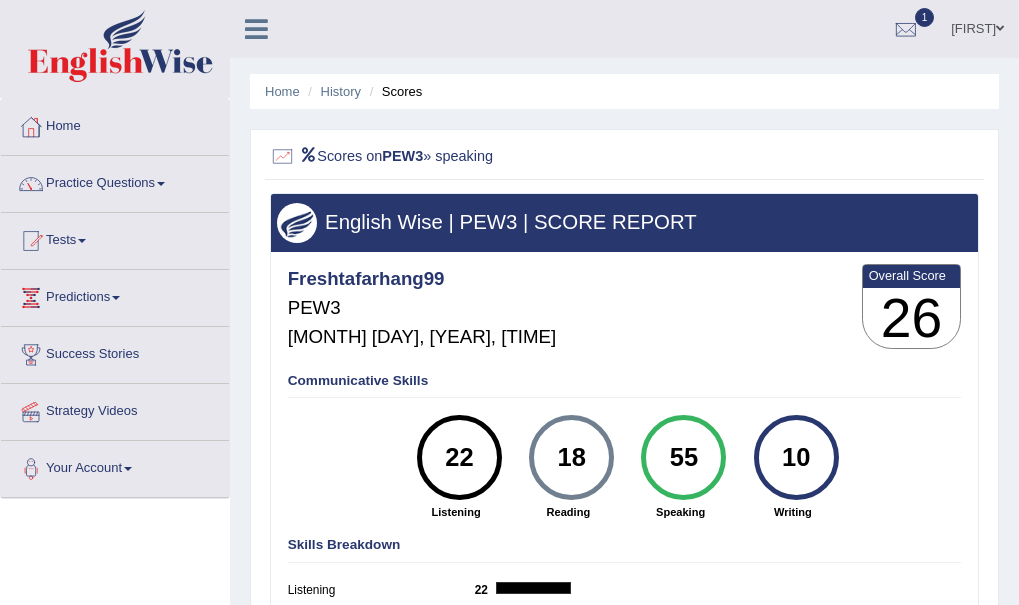 scroll, scrollTop: 0, scrollLeft: 0, axis: both 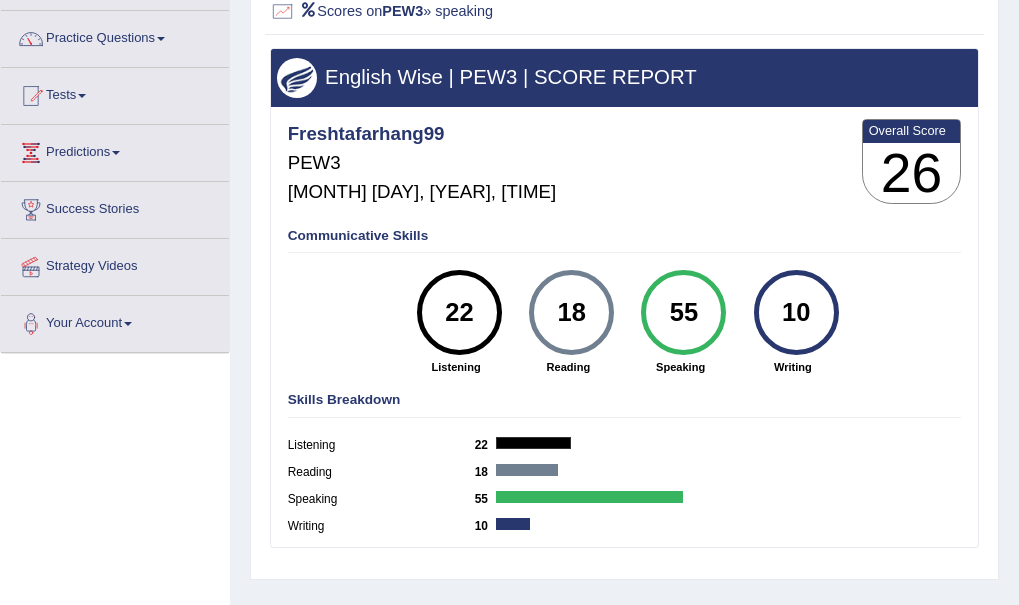 click on "Skills Breakdown" at bounding box center [625, 400] 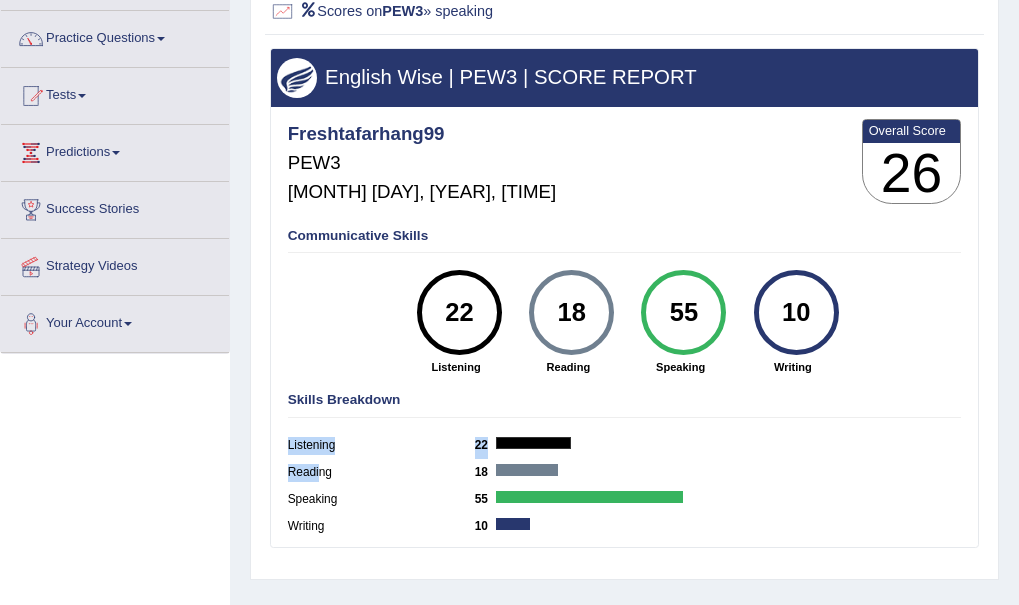 drag, startPoint x: 318, startPoint y: 468, endPoint x: 608, endPoint y: 327, distance: 322.46085 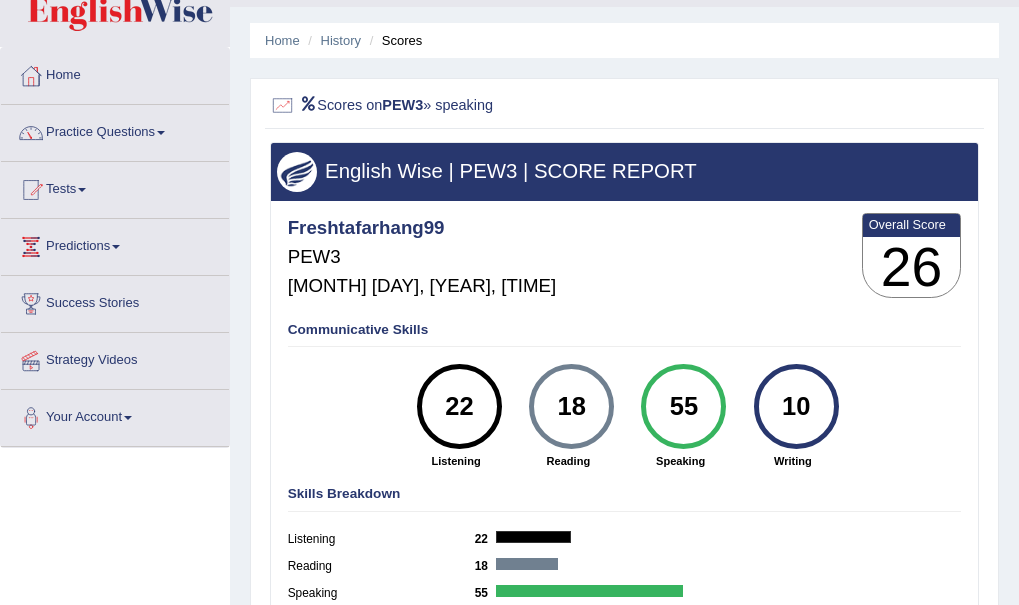 scroll, scrollTop: 45, scrollLeft: 0, axis: vertical 